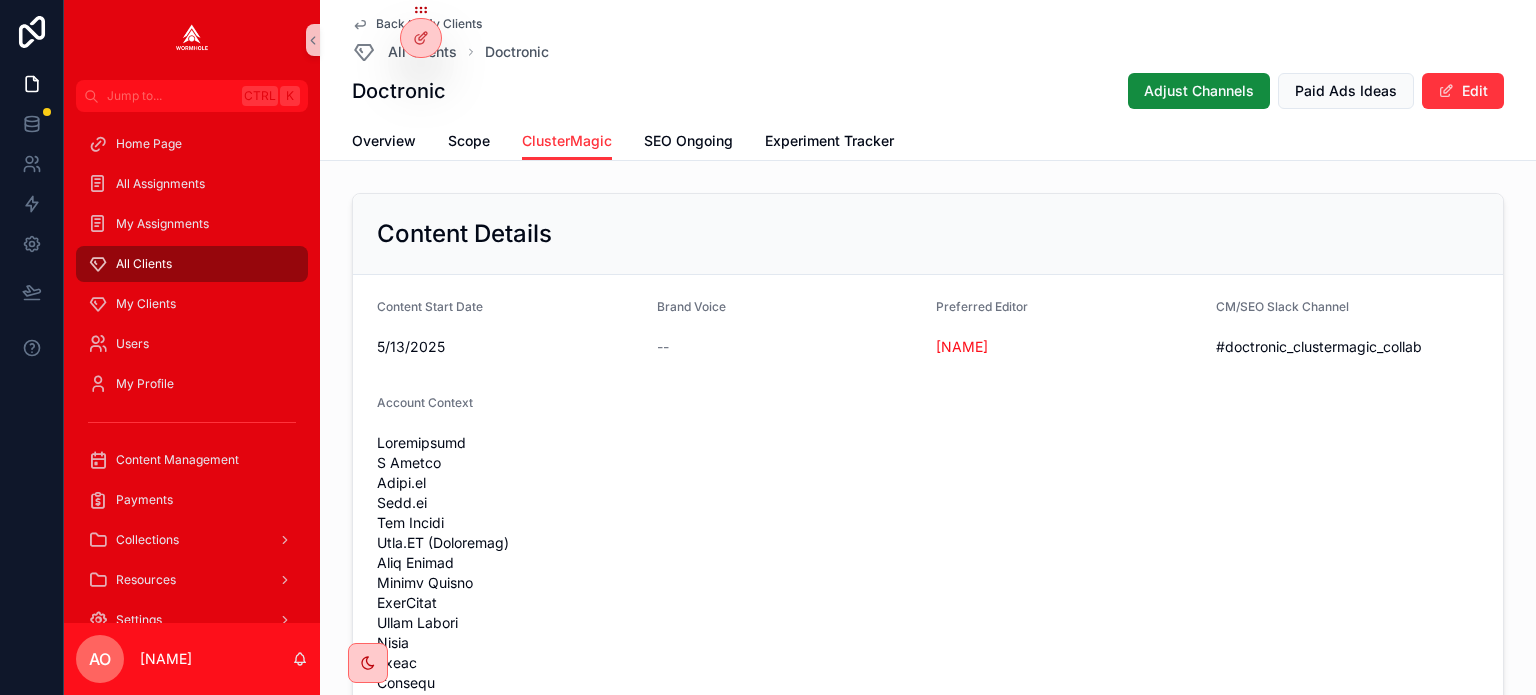 scroll, scrollTop: 0, scrollLeft: 0, axis: both 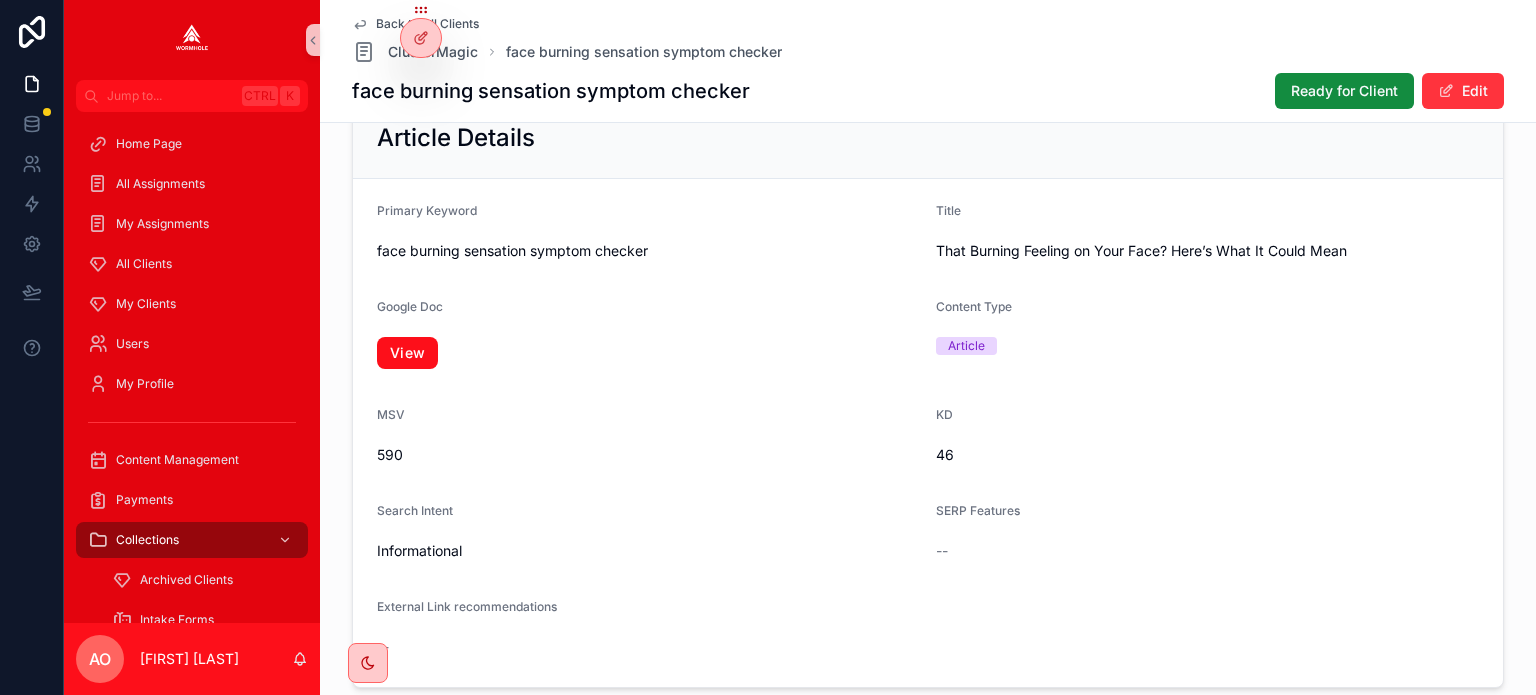 click on "View" at bounding box center [407, 353] 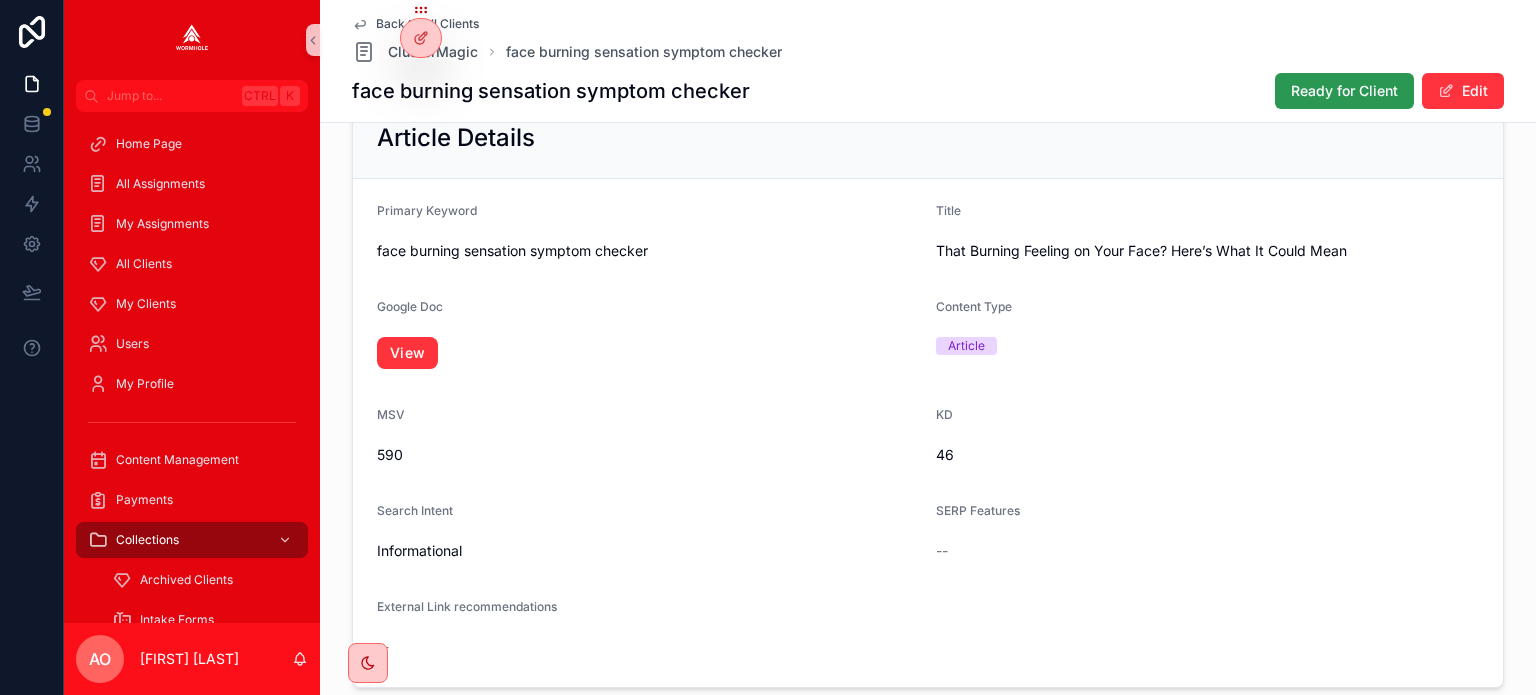 click on "Ready for Client" at bounding box center (1344, 91) 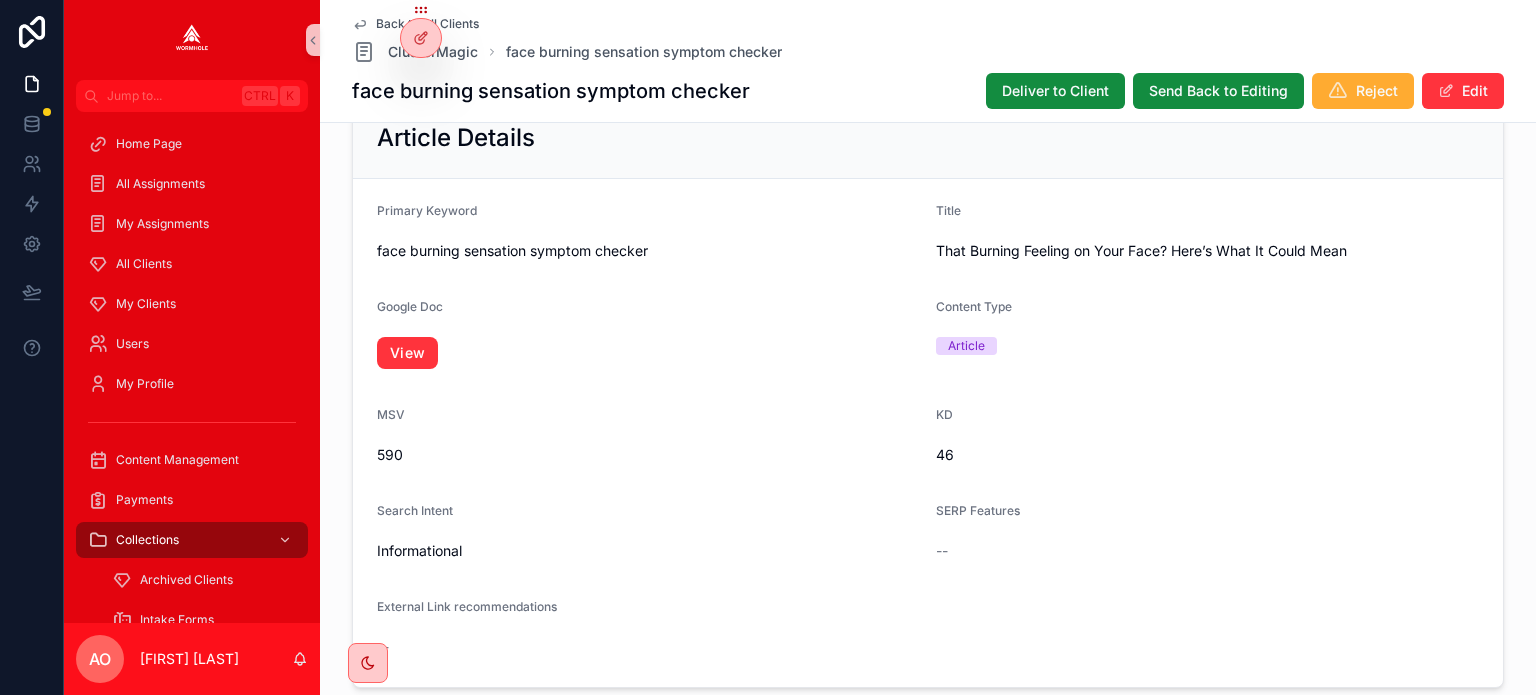 scroll, scrollTop: 260, scrollLeft: 0, axis: vertical 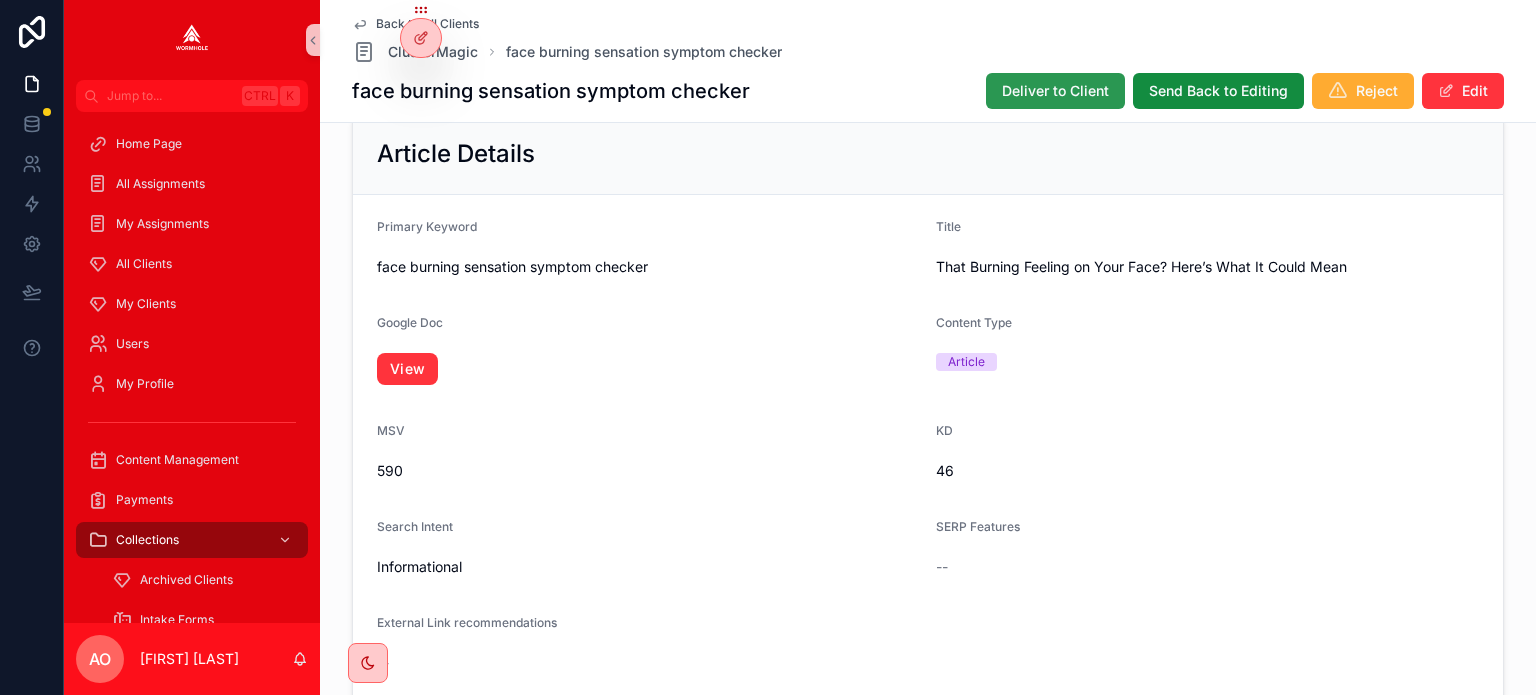 click on "Deliver to Client" at bounding box center (1055, 91) 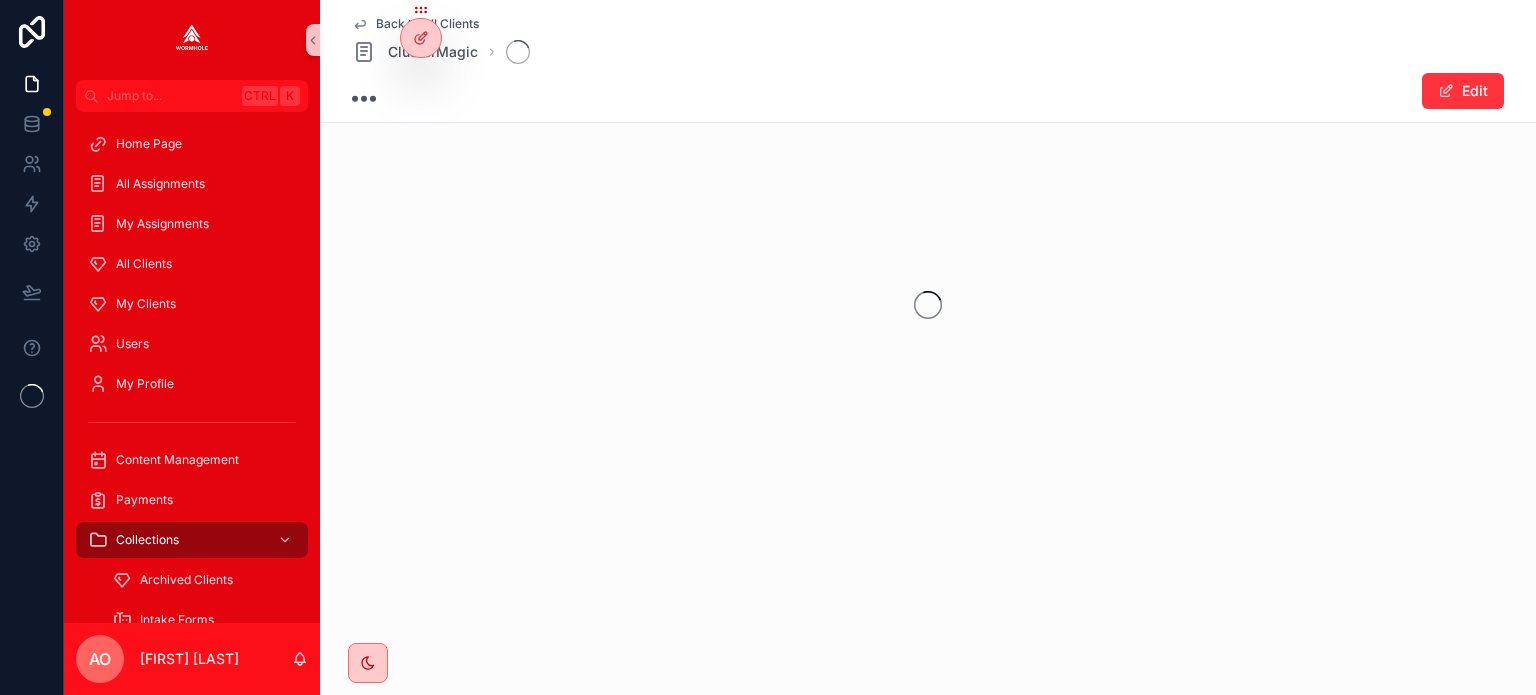 scroll, scrollTop: 0, scrollLeft: 0, axis: both 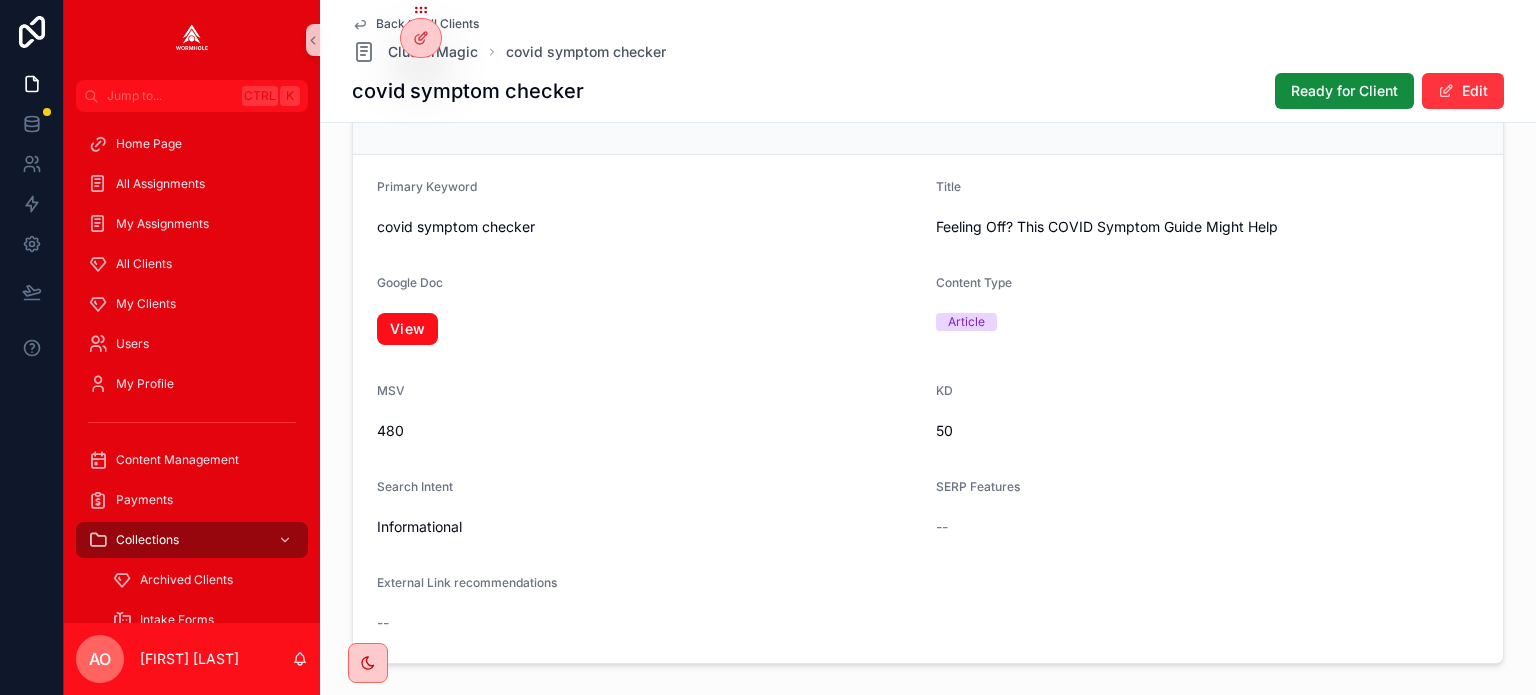 click on "View" at bounding box center [407, 329] 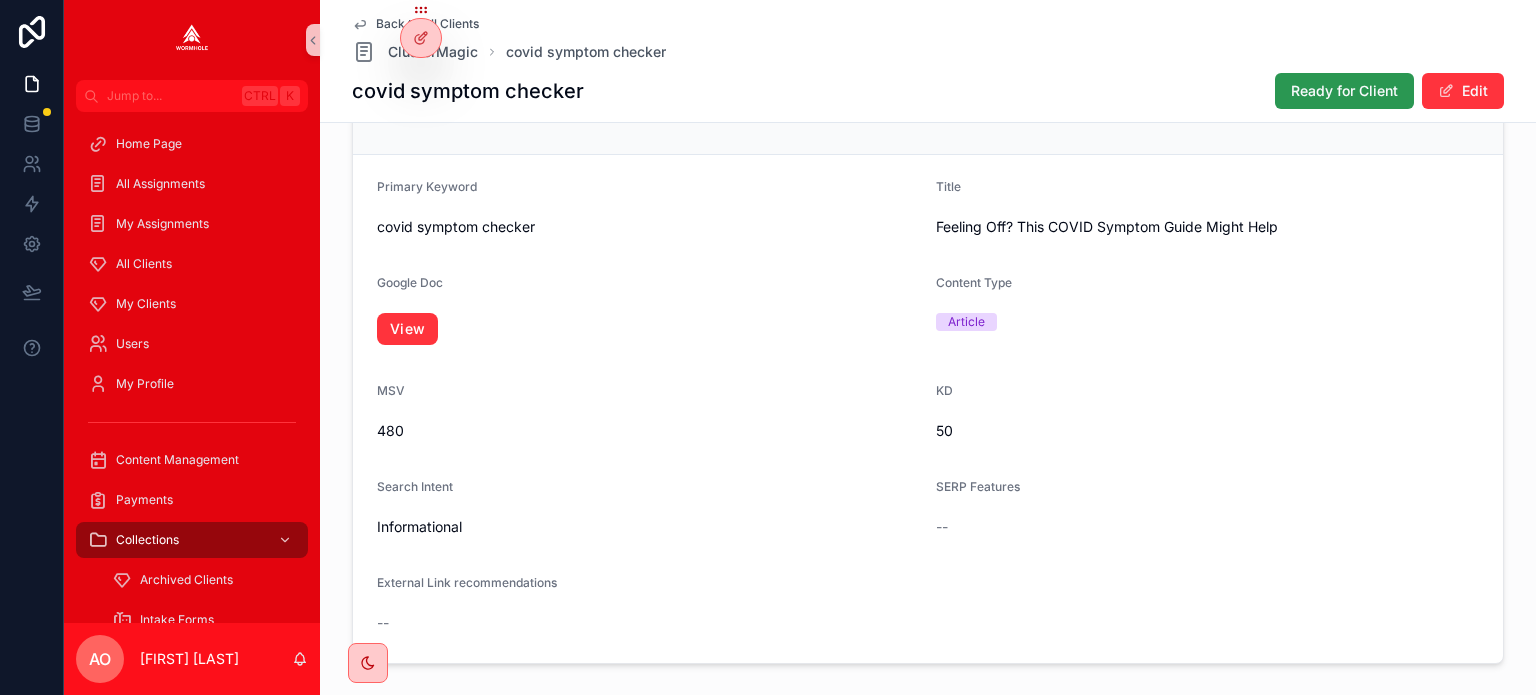 click on "Ready for Client" at bounding box center (1344, 91) 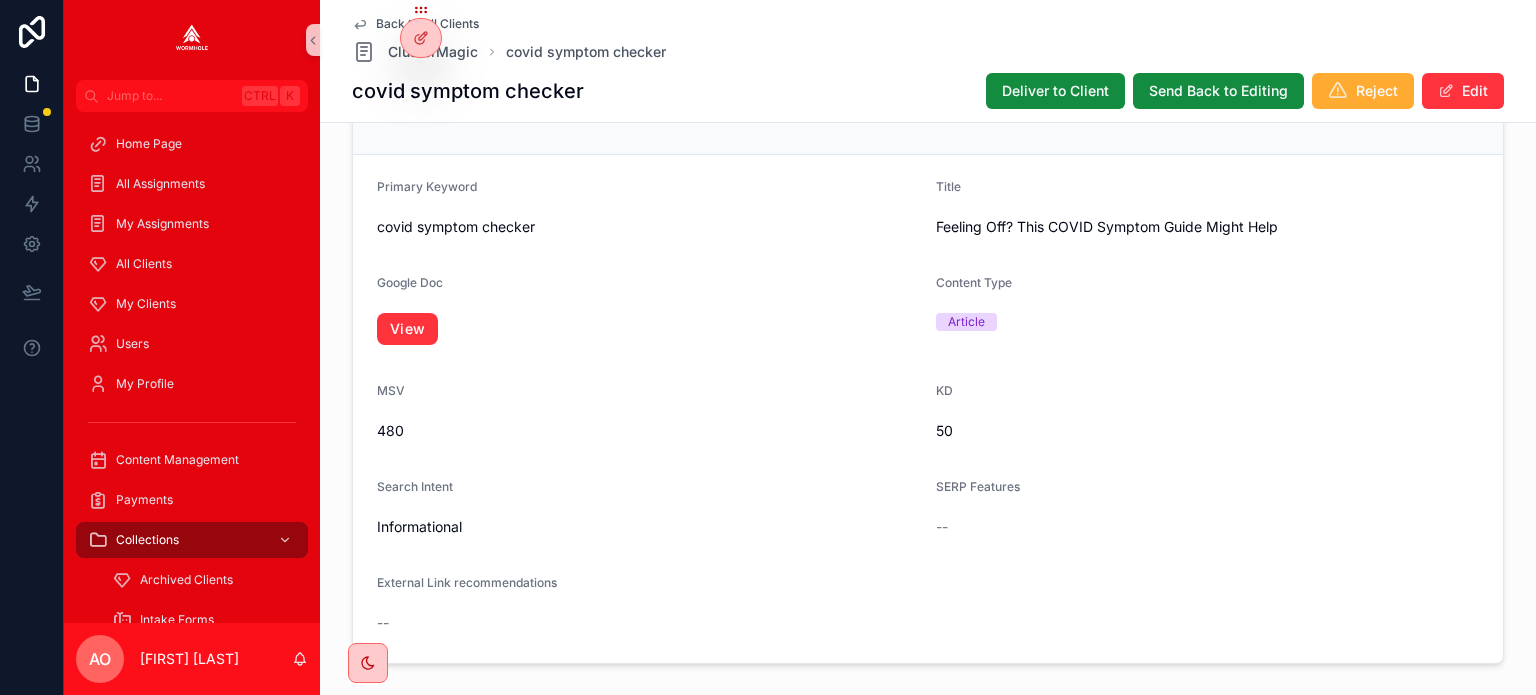 scroll, scrollTop: 284, scrollLeft: 0, axis: vertical 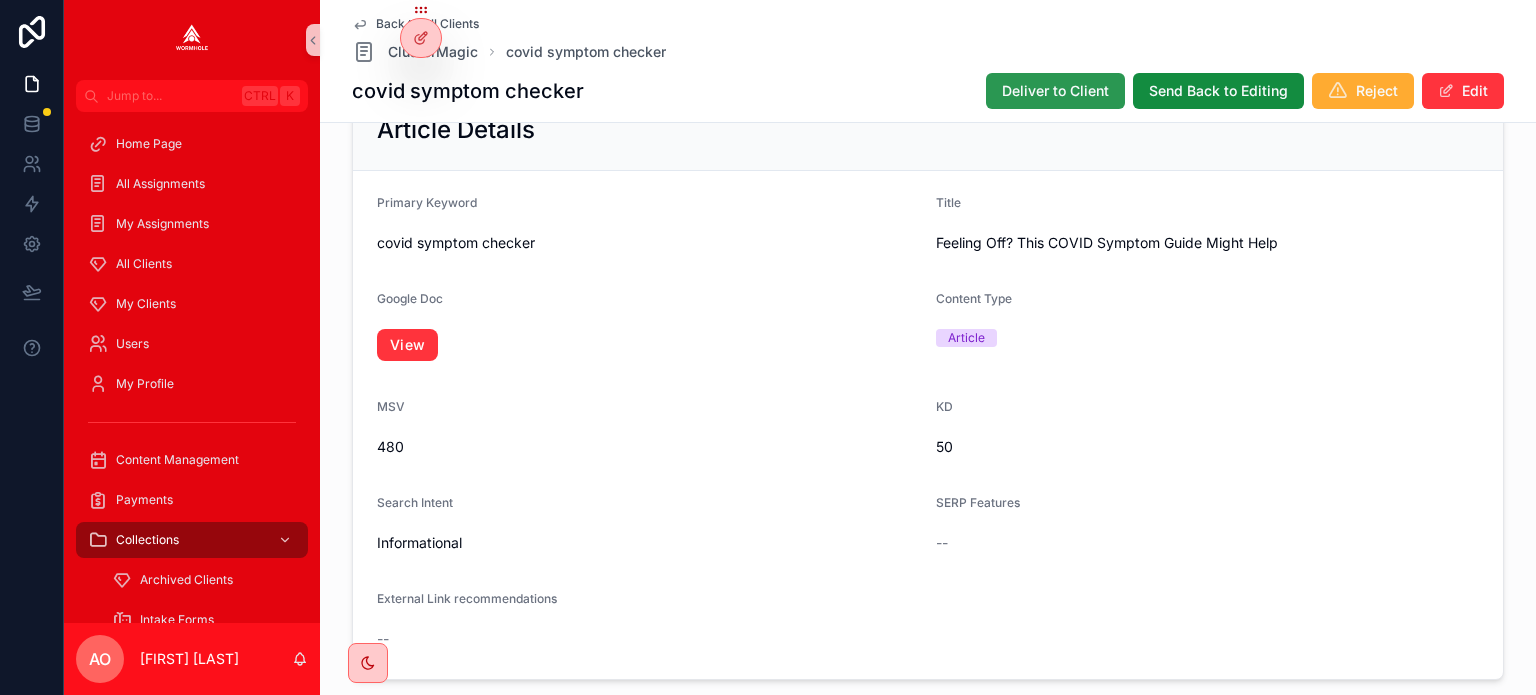 click on "Deliver to Client" at bounding box center (1055, 91) 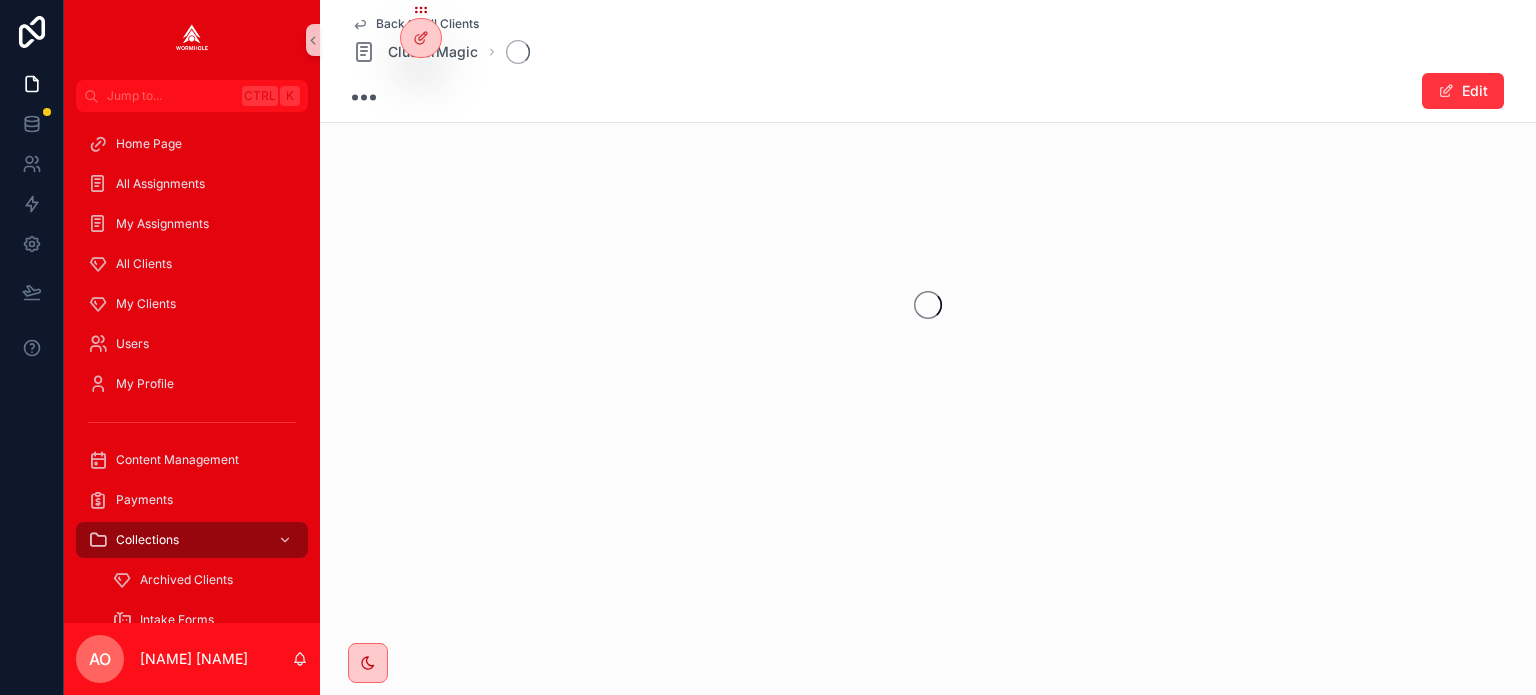 scroll, scrollTop: 0, scrollLeft: 0, axis: both 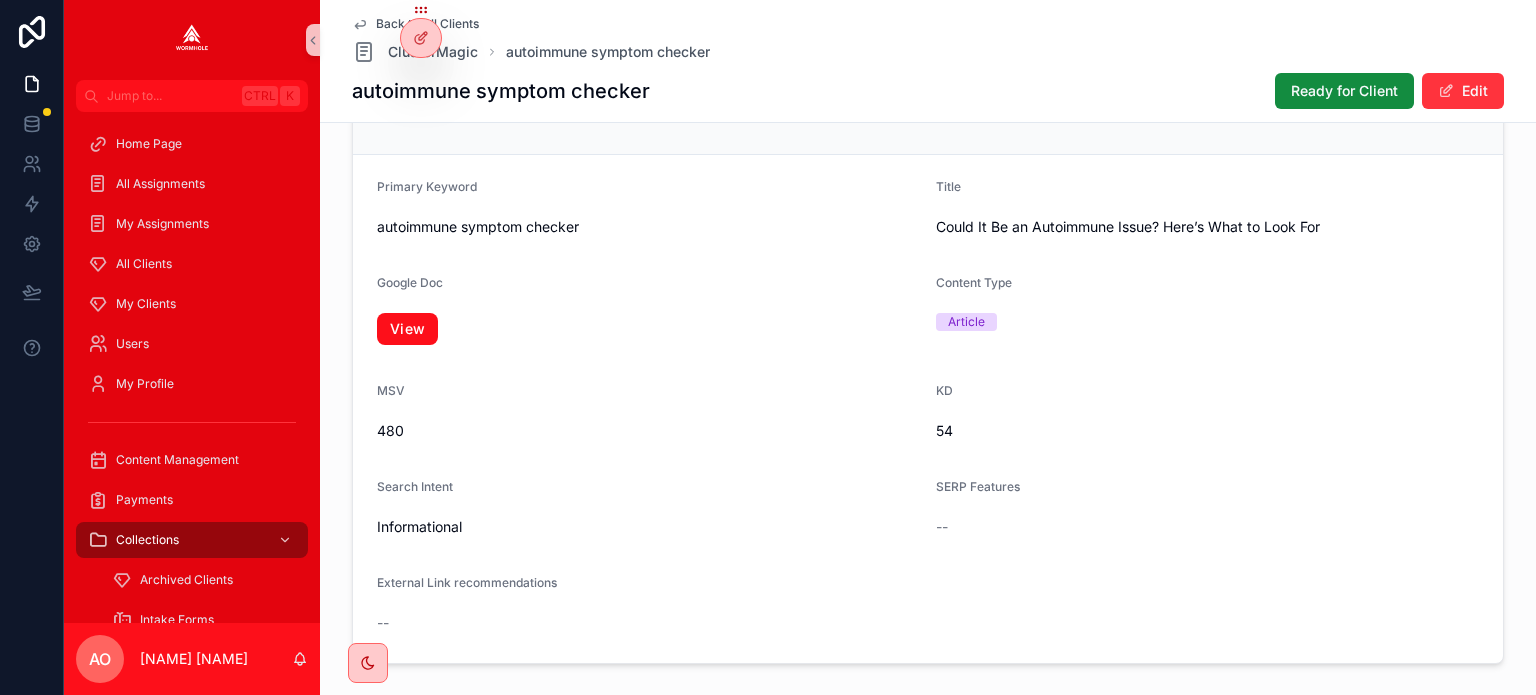 click on "View" at bounding box center (407, 329) 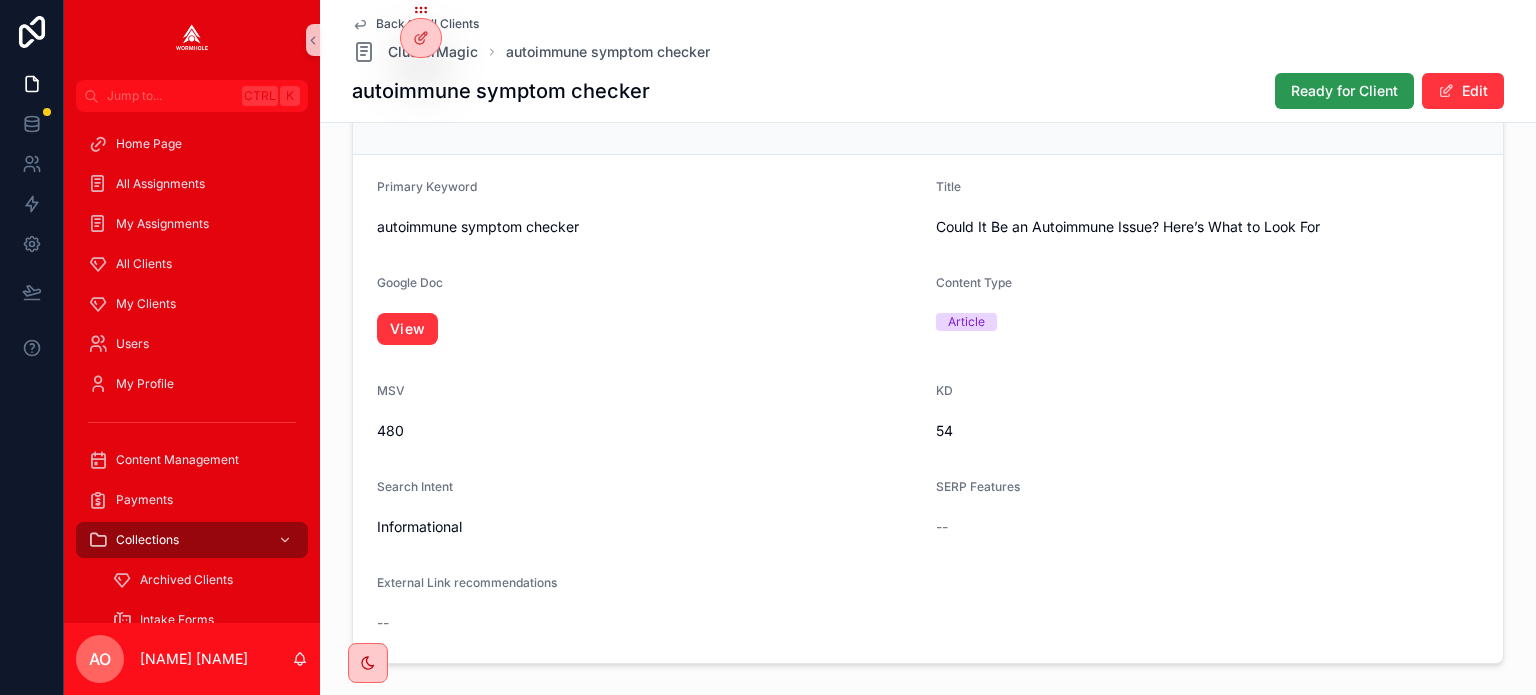 click on "Ready for Client" at bounding box center (1344, 91) 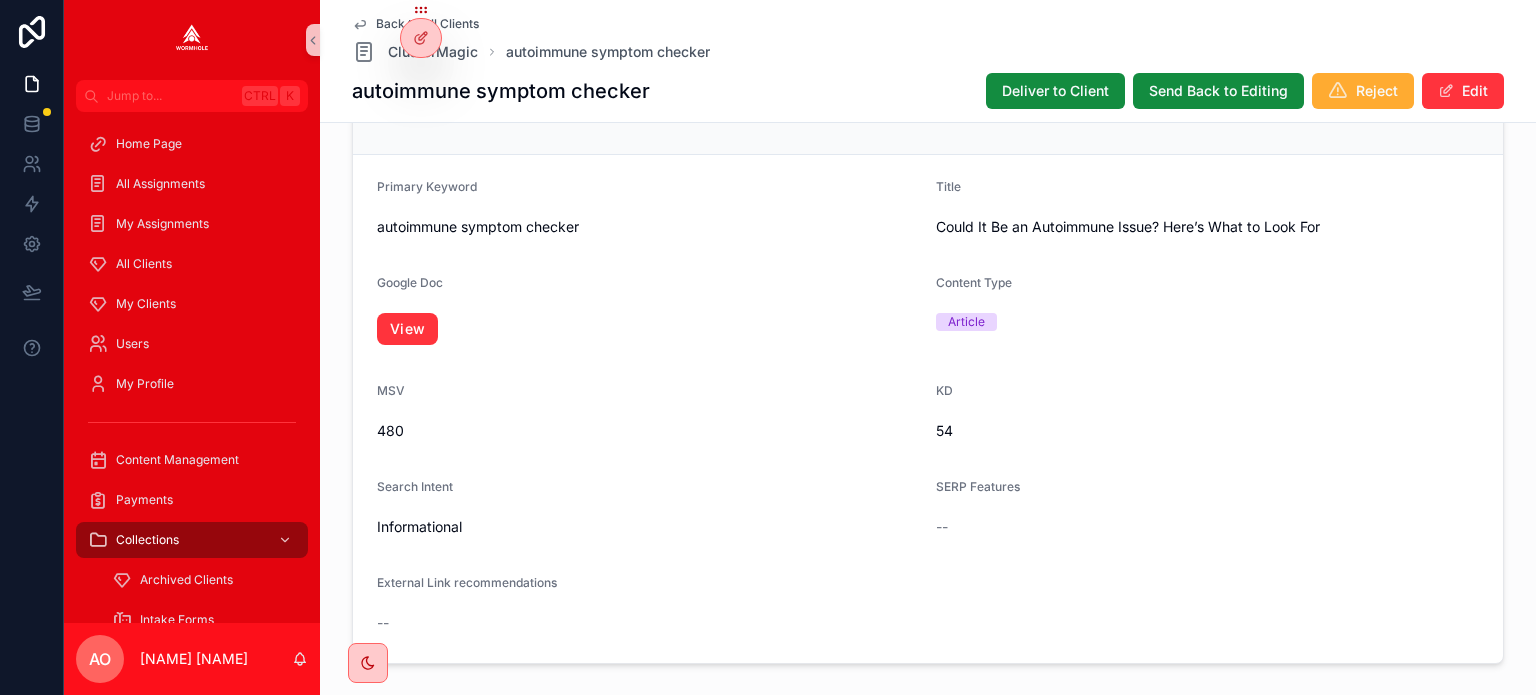 scroll, scrollTop: 284, scrollLeft: 0, axis: vertical 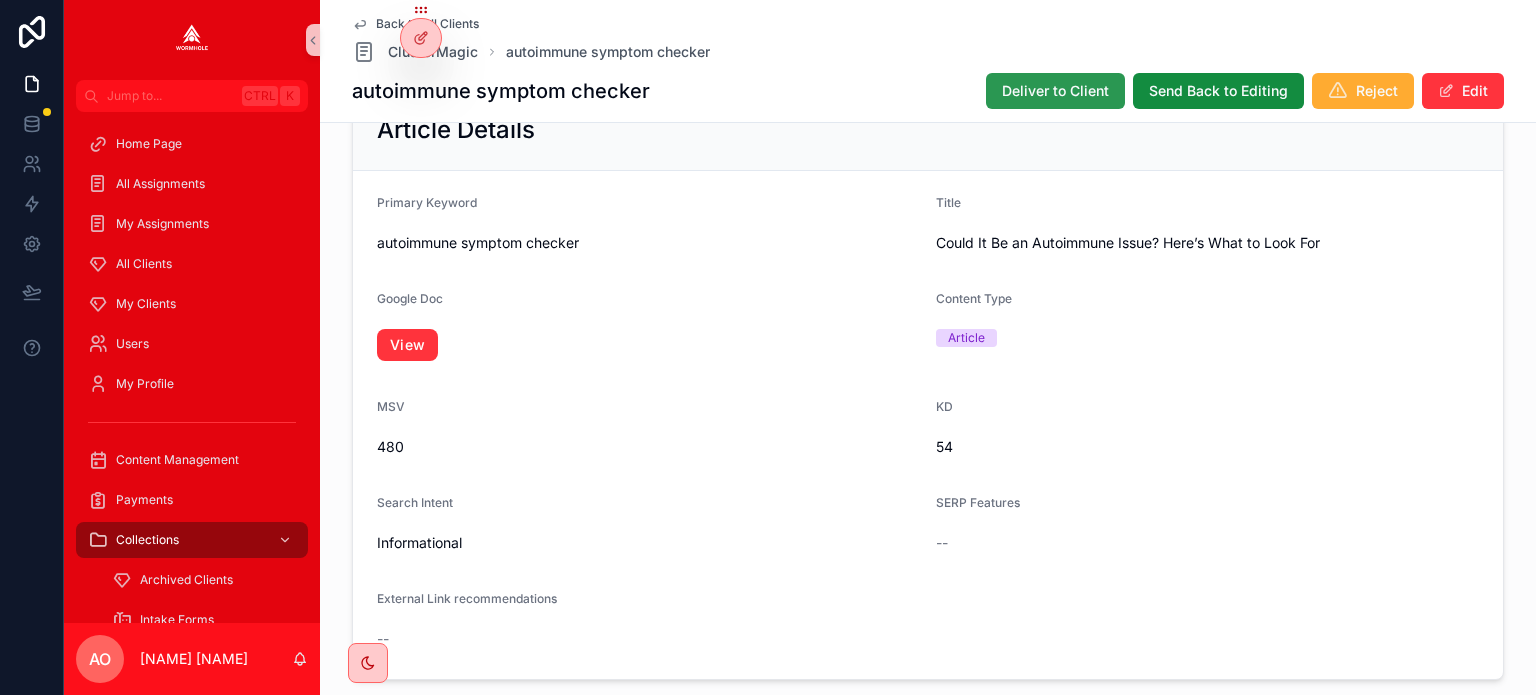 click on "Deliver to Client" at bounding box center [1055, 91] 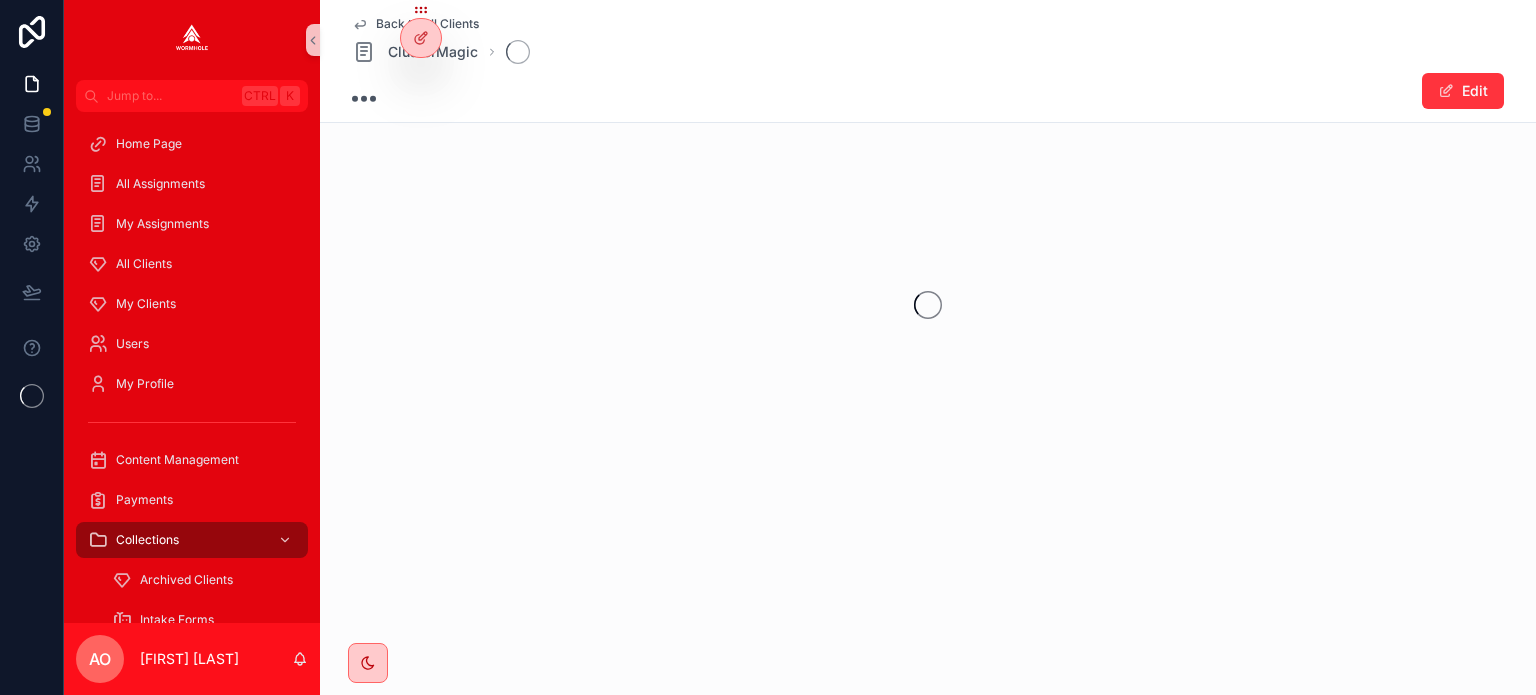 scroll, scrollTop: 0, scrollLeft: 0, axis: both 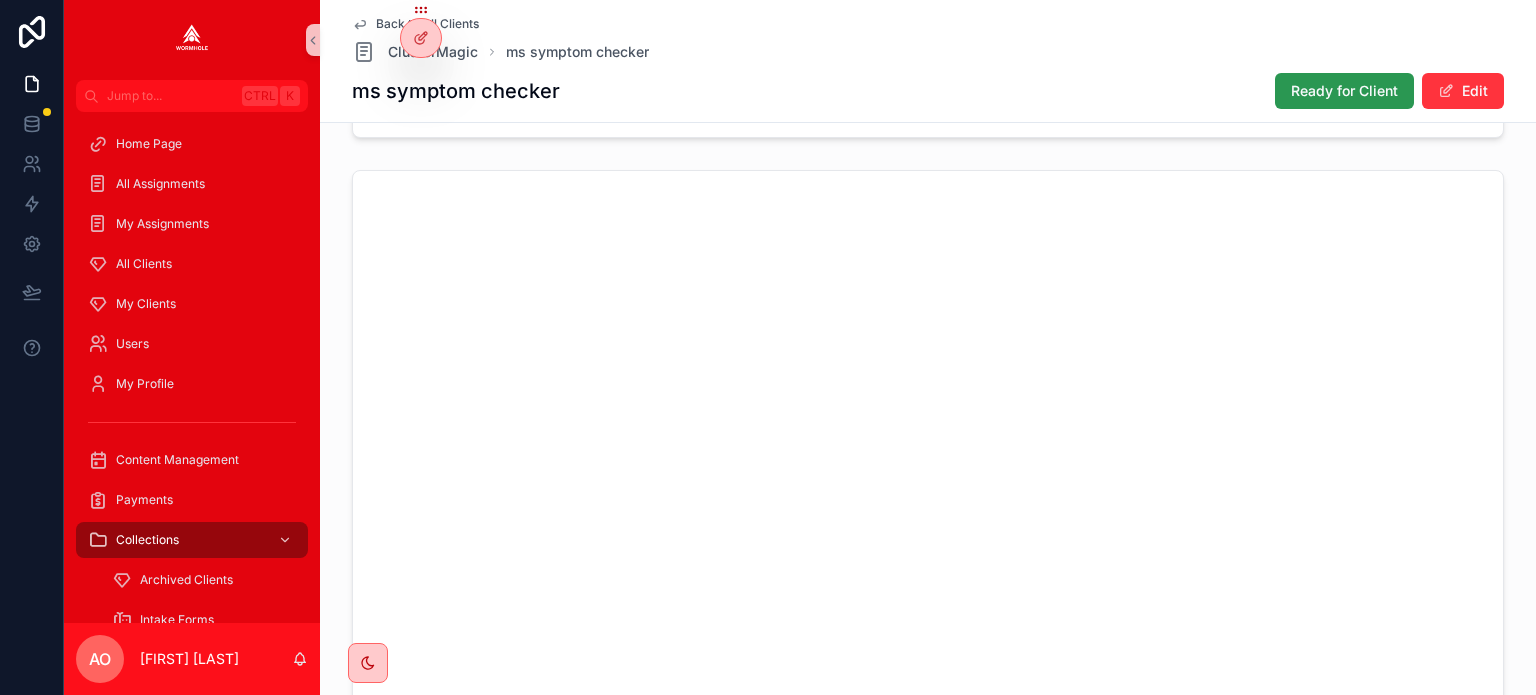 click on "Ready for Client" at bounding box center [1344, 91] 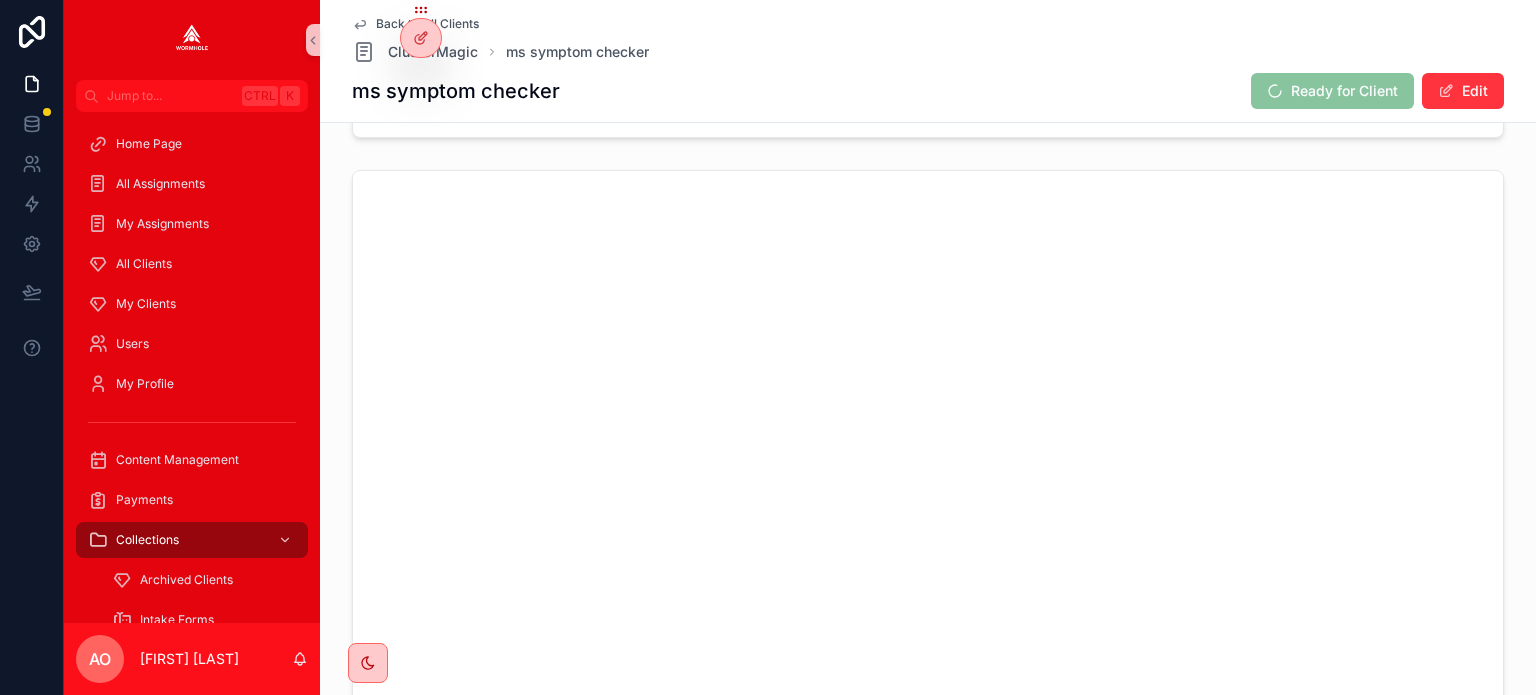 scroll, scrollTop: 1360, scrollLeft: 0, axis: vertical 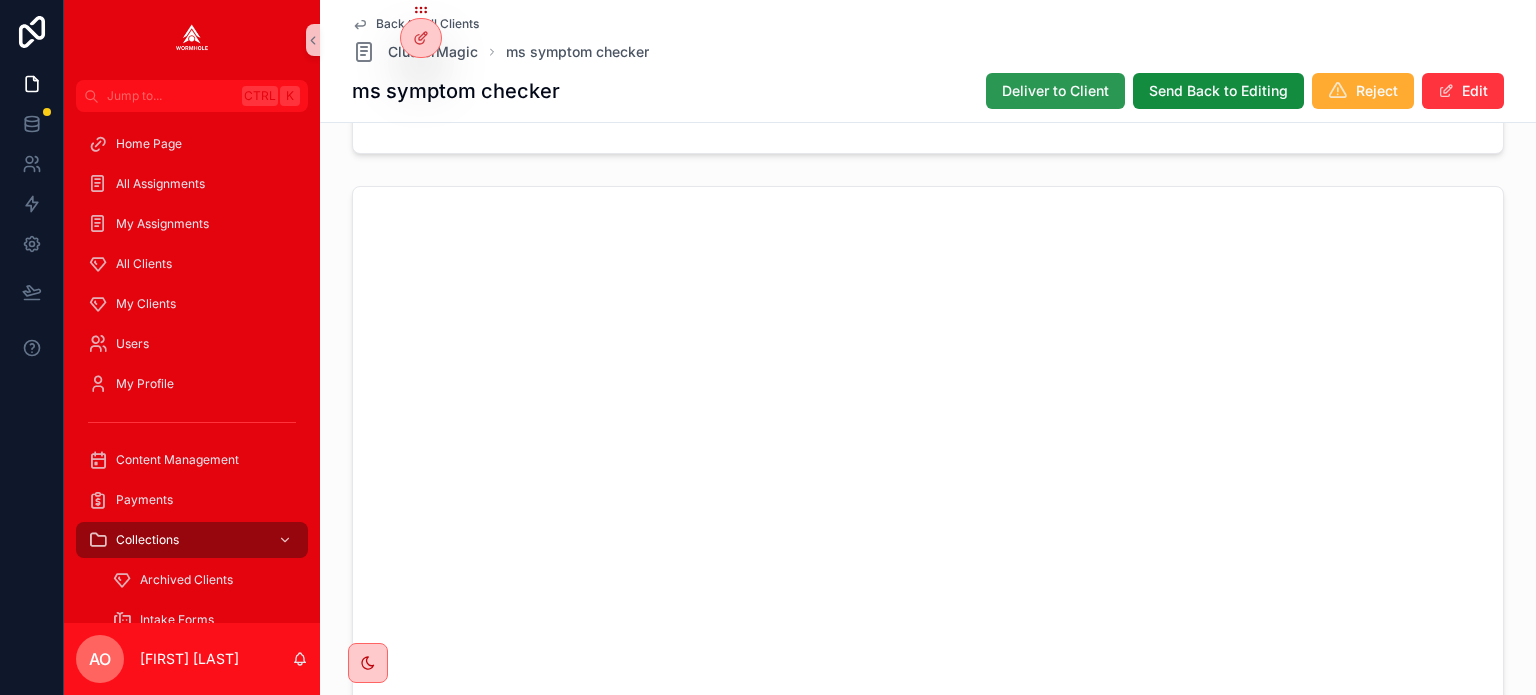click on "Deliver to Client" at bounding box center (1055, 91) 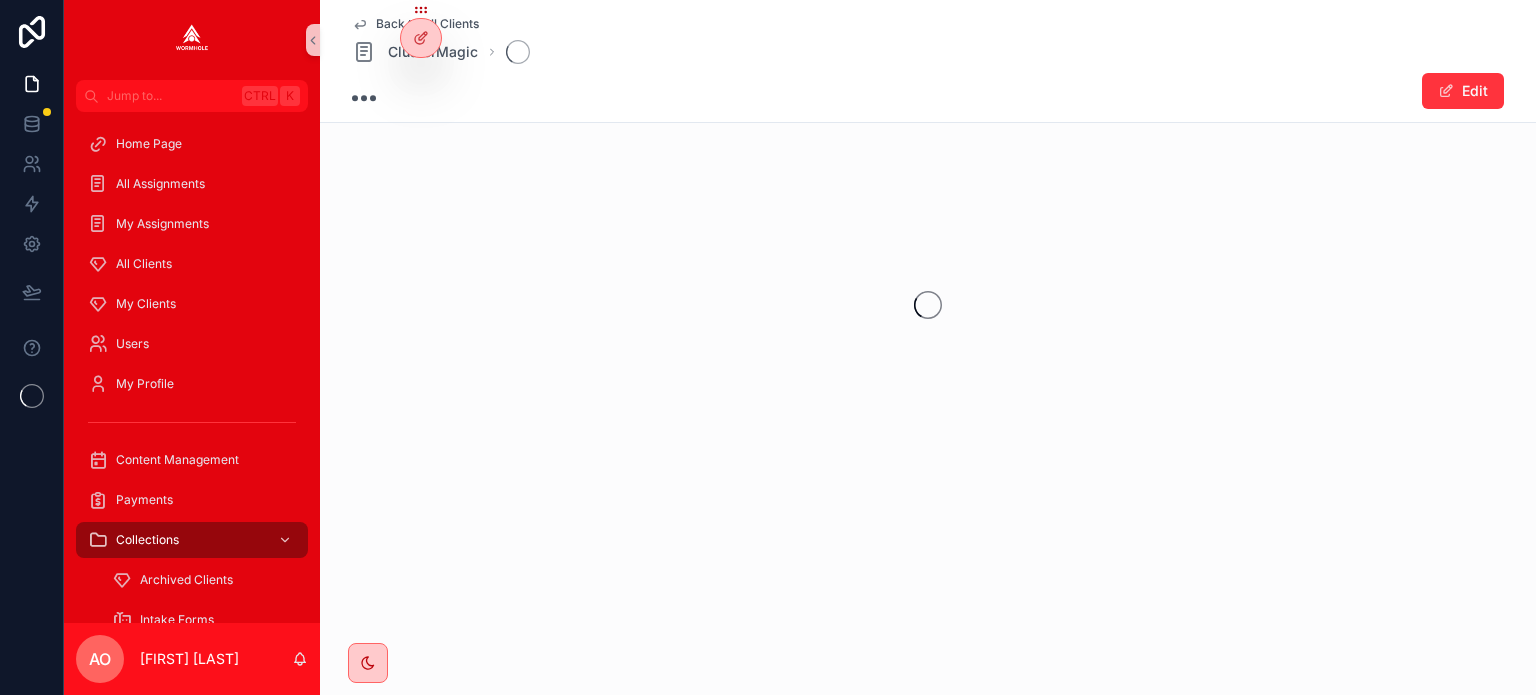 scroll, scrollTop: 0, scrollLeft: 0, axis: both 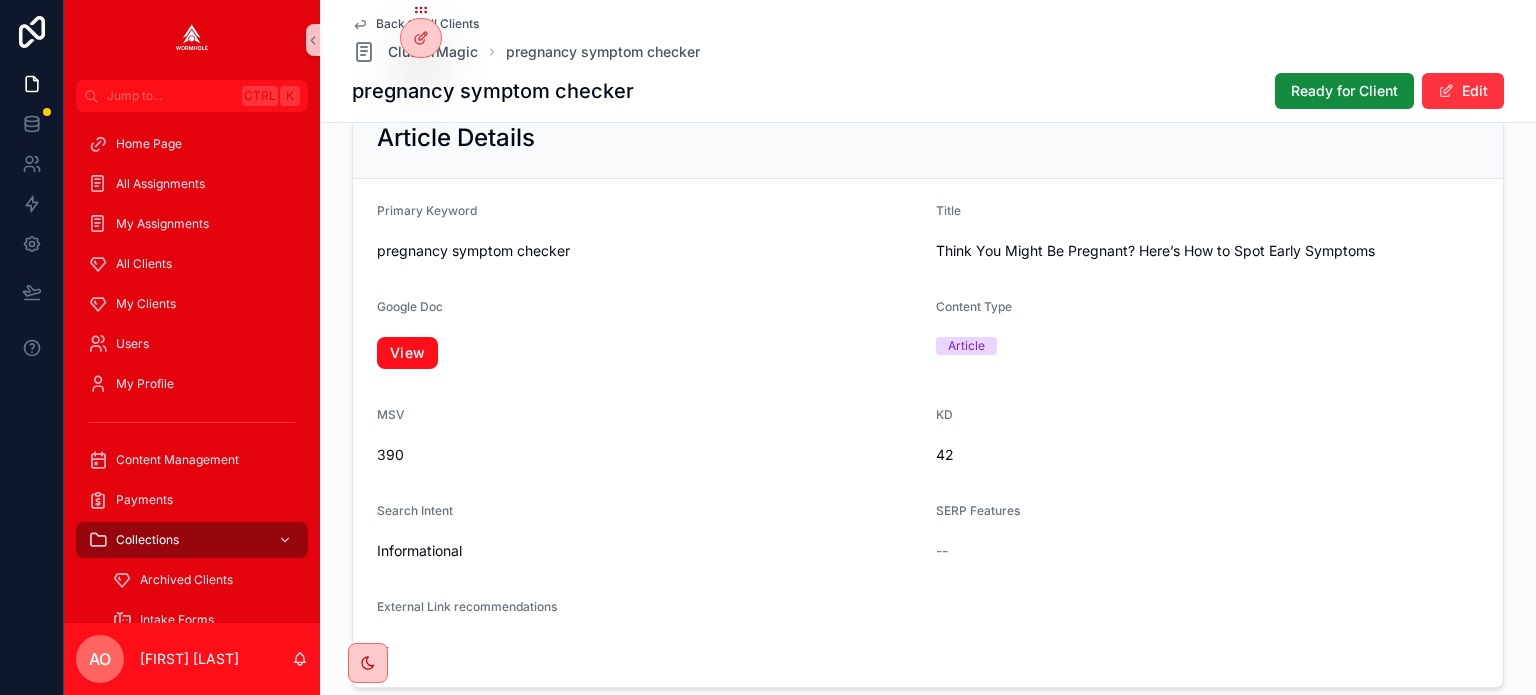 click on "View" at bounding box center (407, 353) 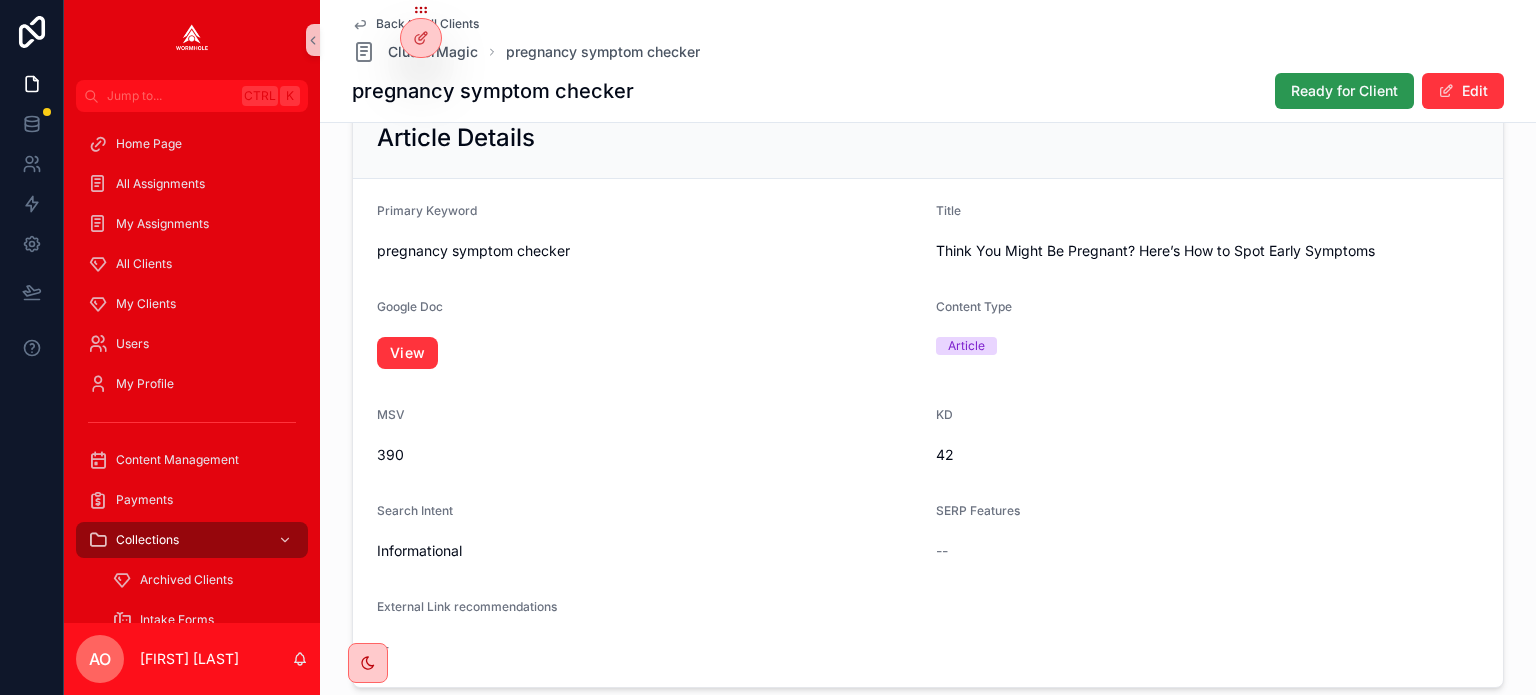 click on "Ready for Client" at bounding box center [1344, 91] 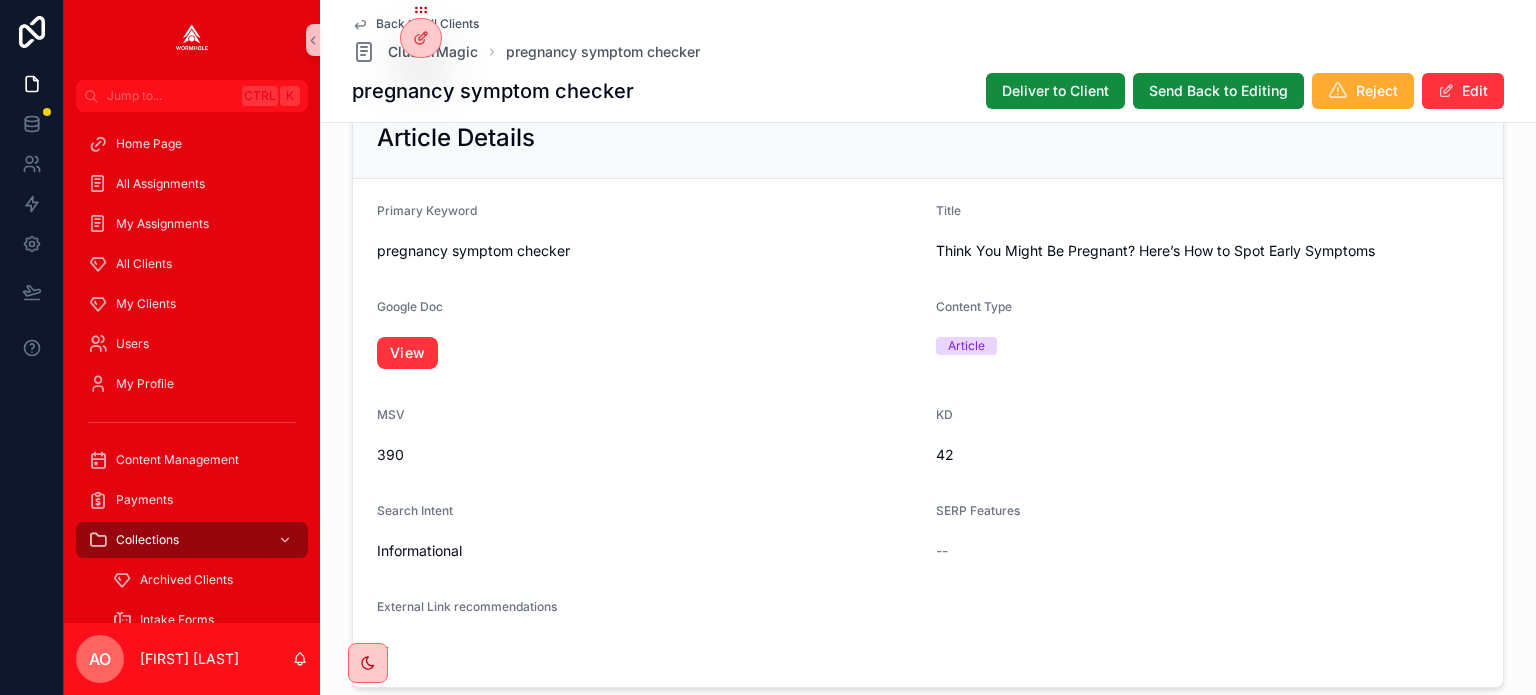 scroll, scrollTop: 260, scrollLeft: 0, axis: vertical 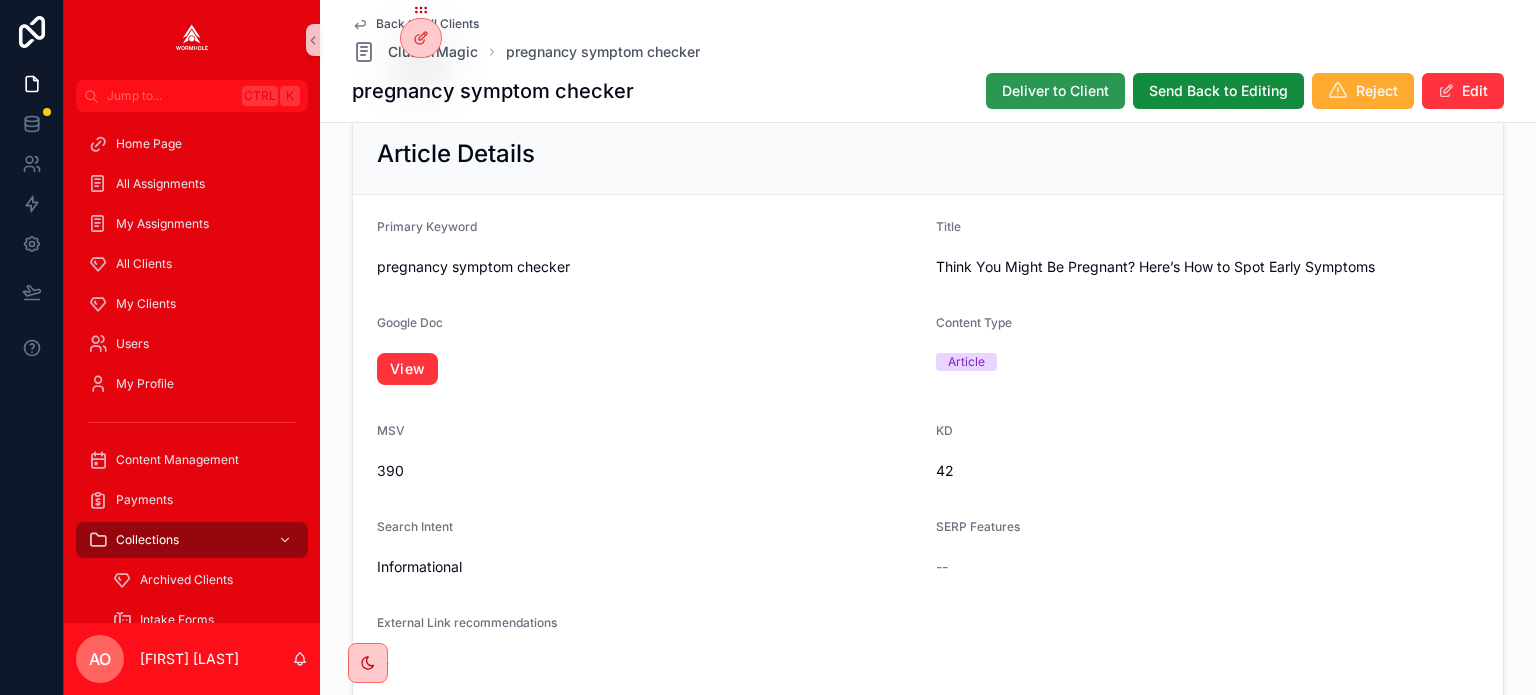 click on "Deliver to Client" at bounding box center [1055, 91] 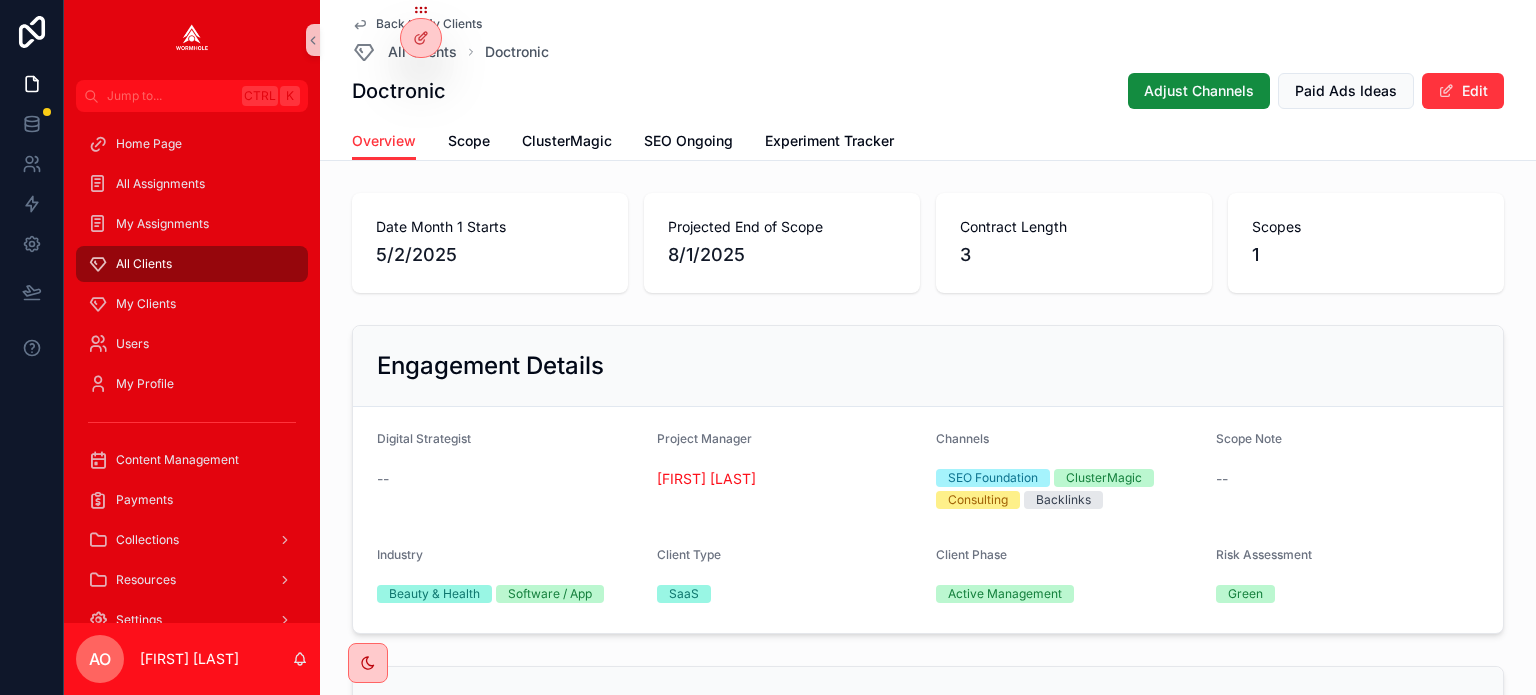 click on "--" at bounding box center [928, 1300] 